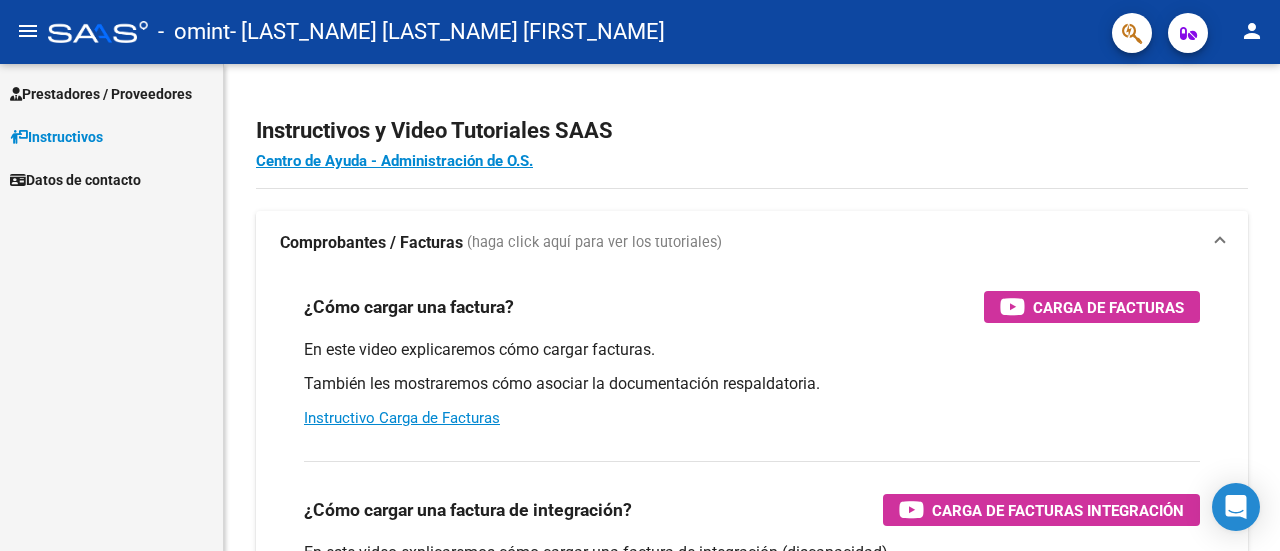 scroll, scrollTop: 0, scrollLeft: 0, axis: both 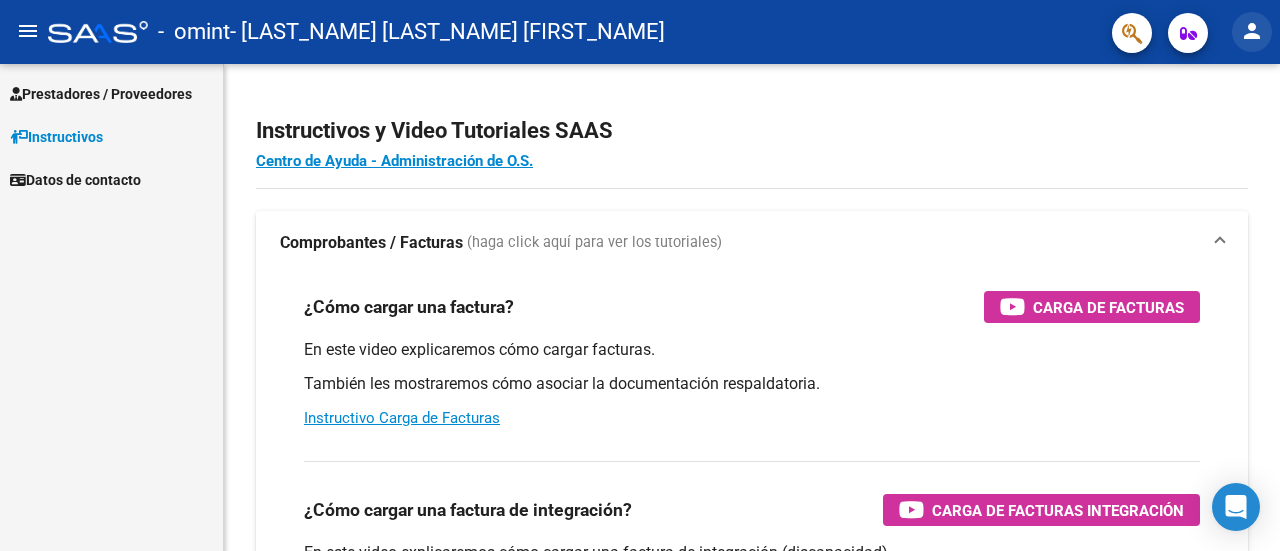 click on "person" 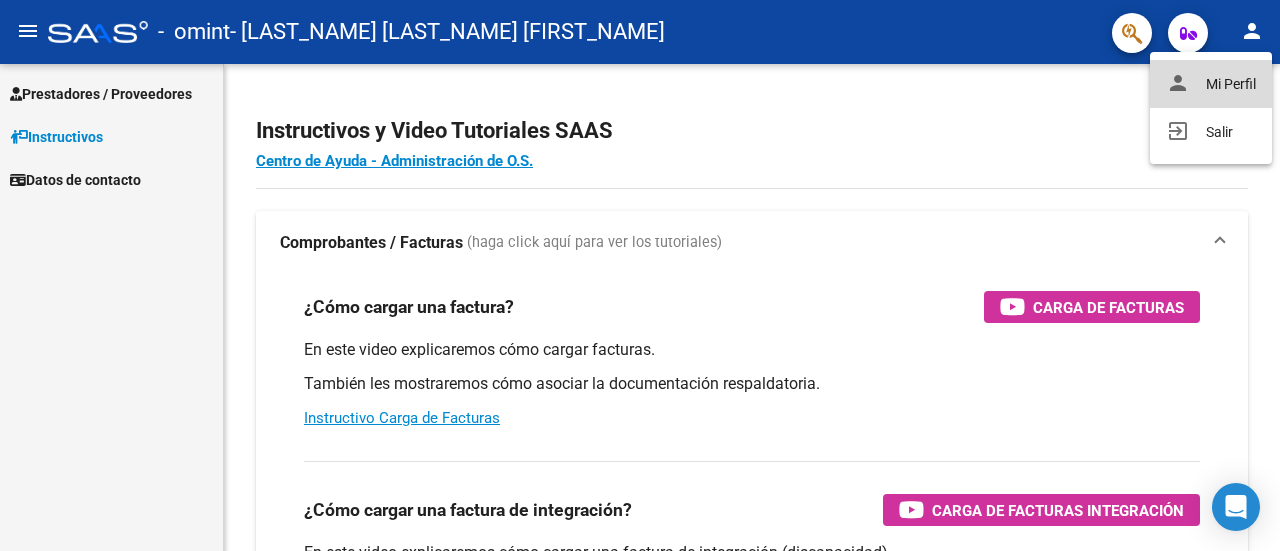 click on "person  Mi Perfil" at bounding box center [1211, 84] 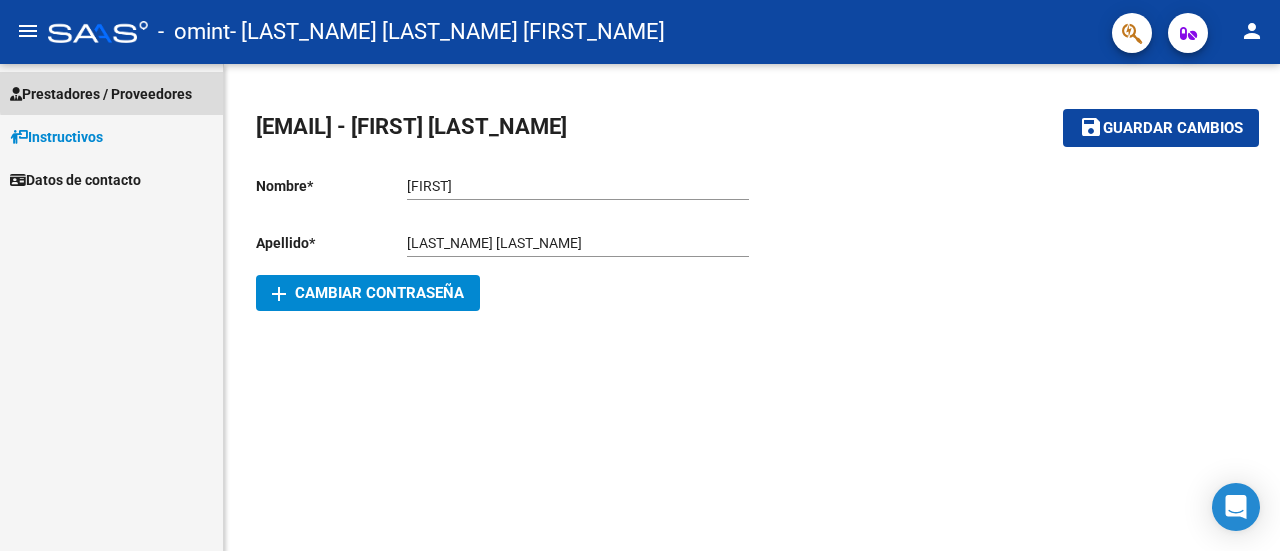 click on "Prestadores / Proveedores" at bounding box center (101, 94) 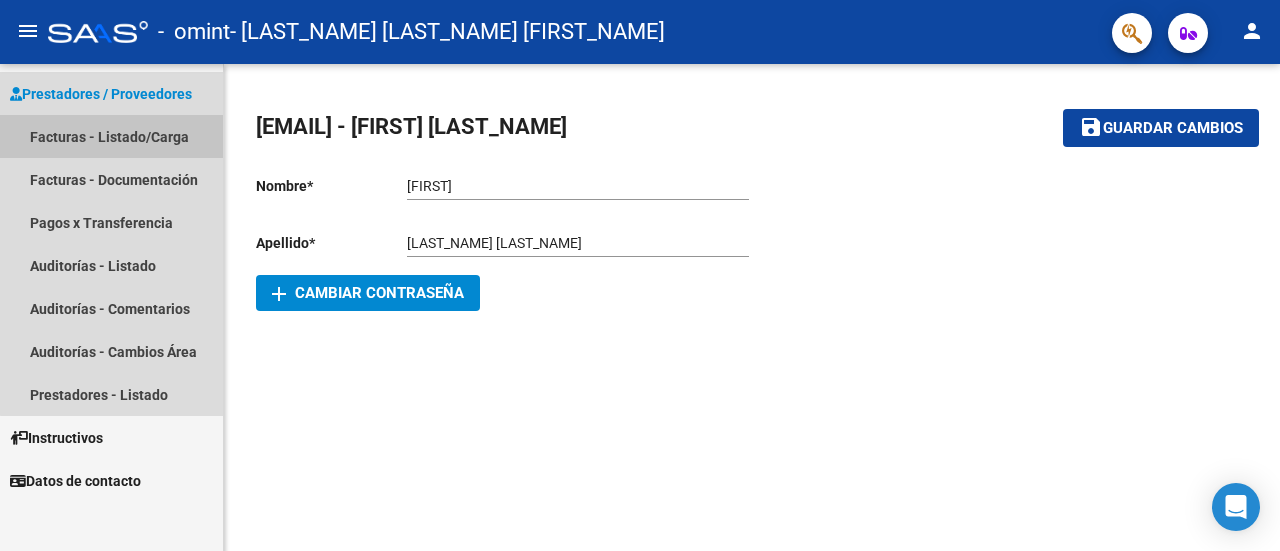 click on "Facturas - Listado/Carga" at bounding box center [111, 136] 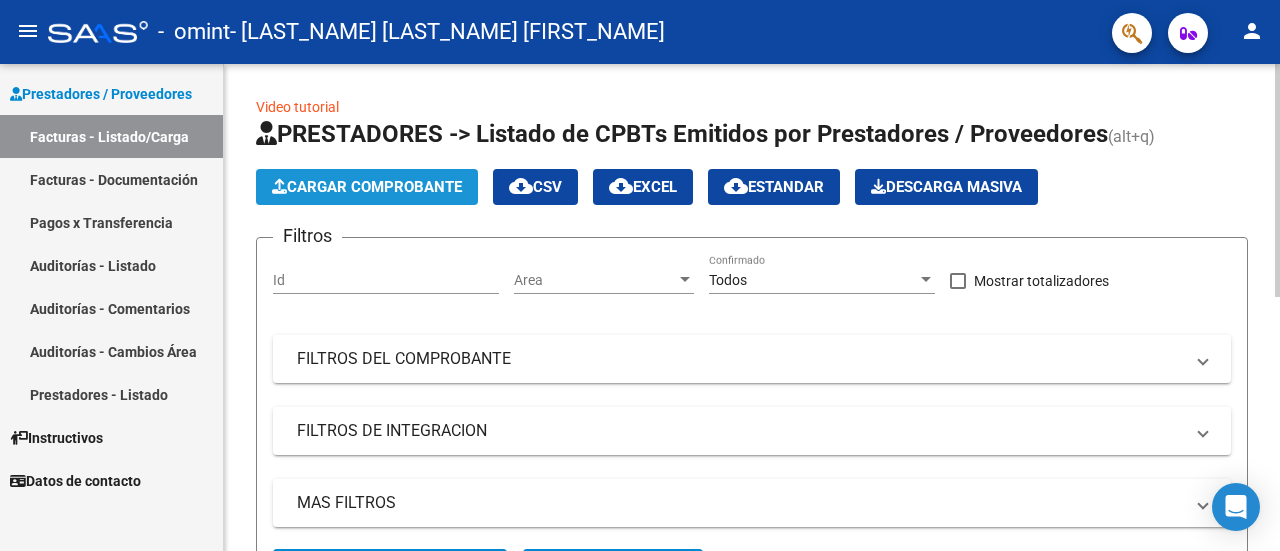 click on "Cargar Comprobante" 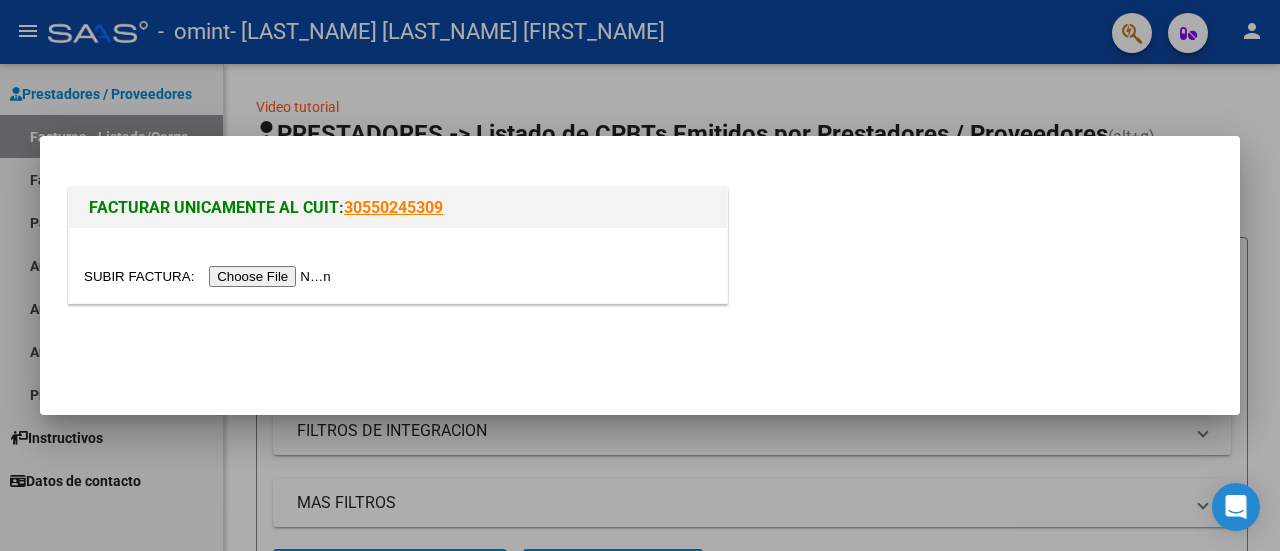 click at bounding box center (210, 276) 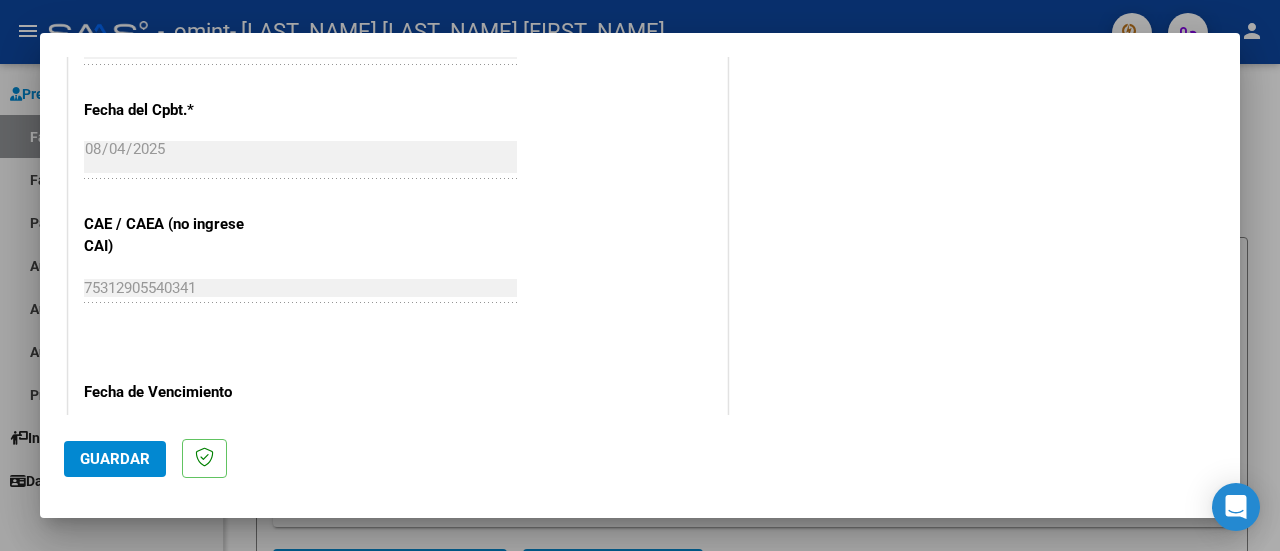 scroll, scrollTop: 1177, scrollLeft: 0, axis: vertical 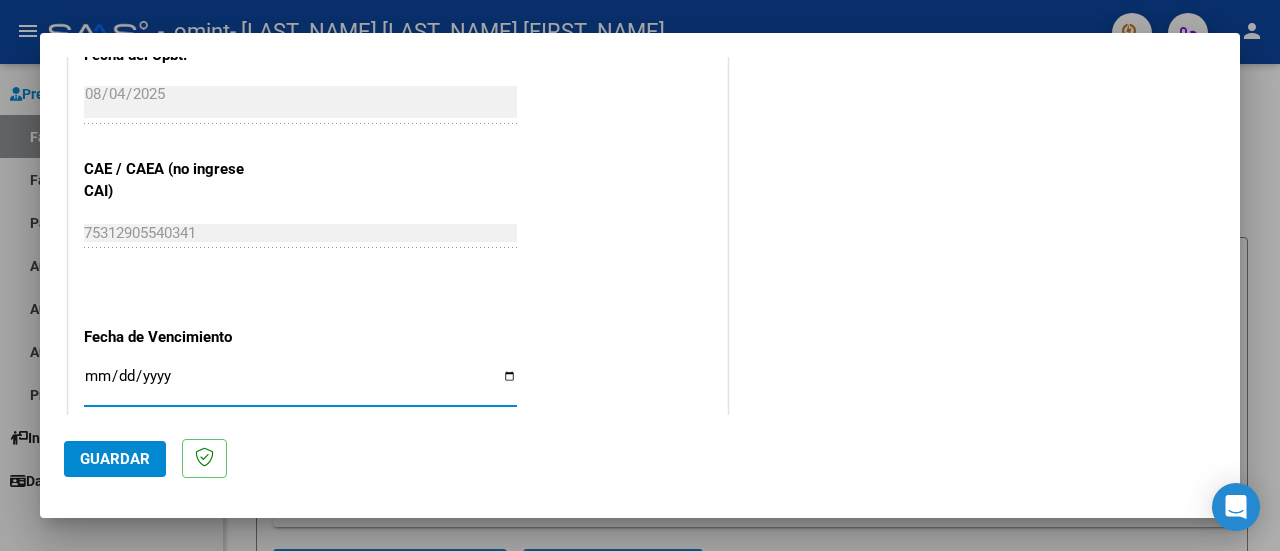 click on "Ingresar la fecha" at bounding box center (300, 384) 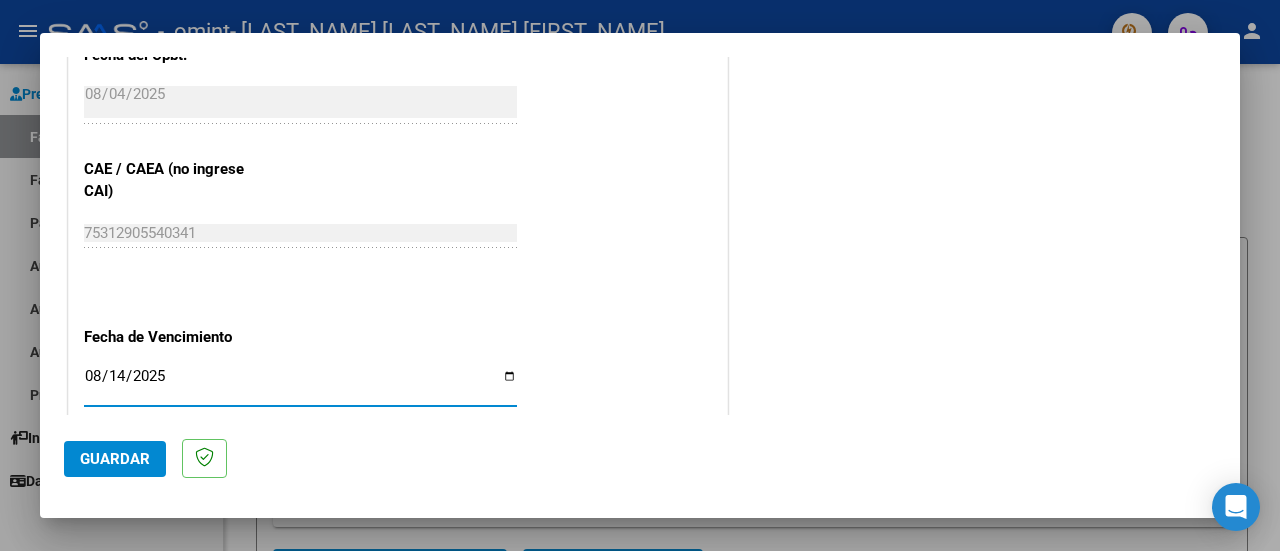 type on "2025-08-14" 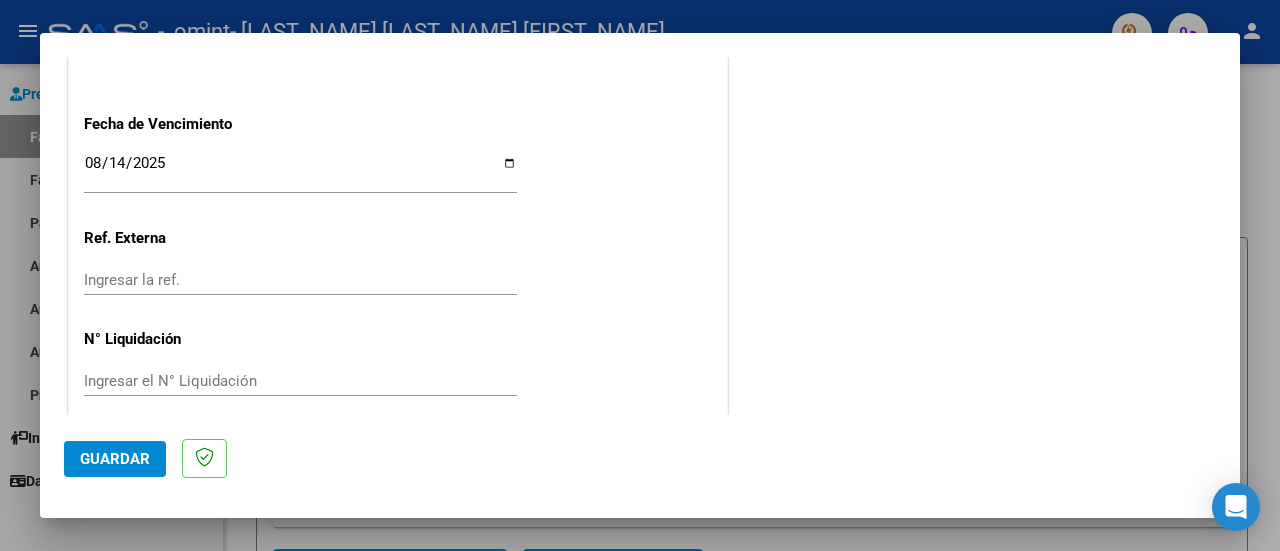 scroll, scrollTop: 1404, scrollLeft: 0, axis: vertical 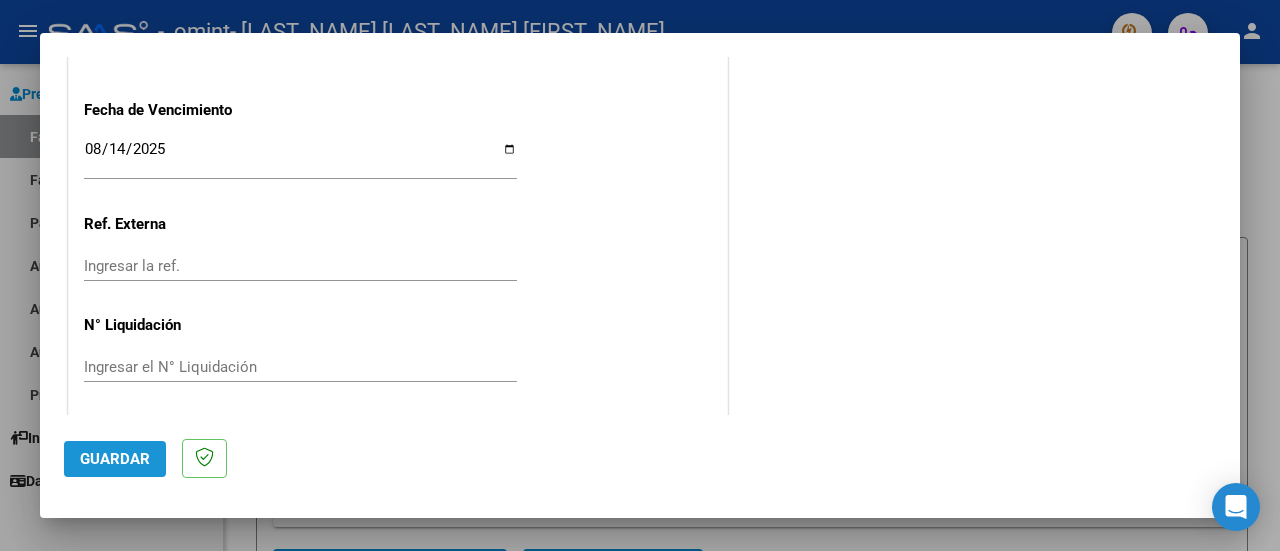 click on "Guardar" 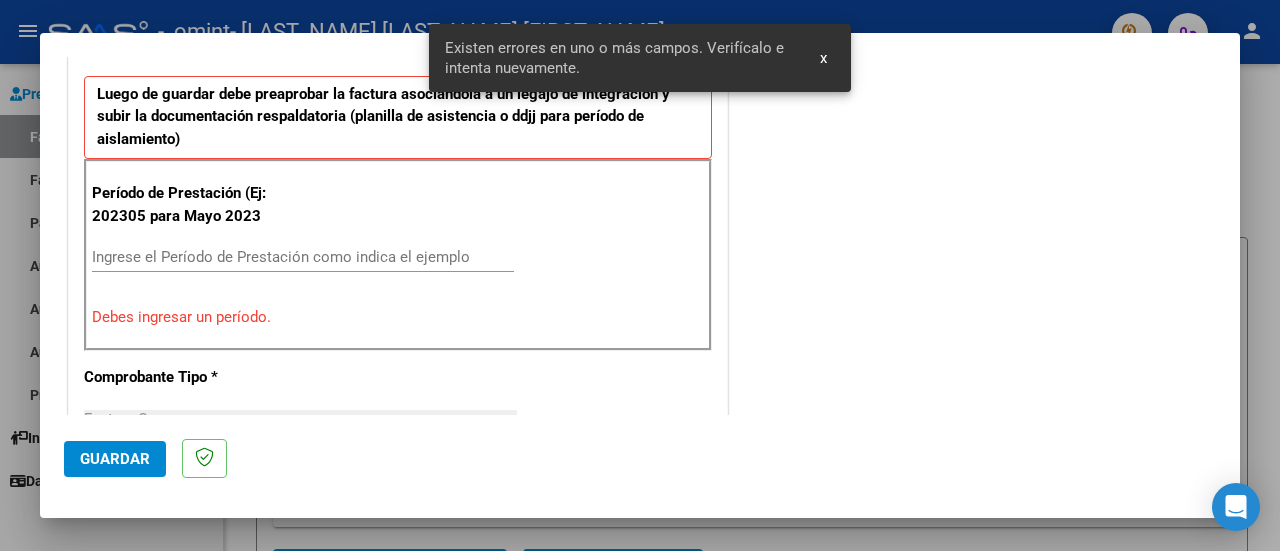 scroll, scrollTop: 498, scrollLeft: 0, axis: vertical 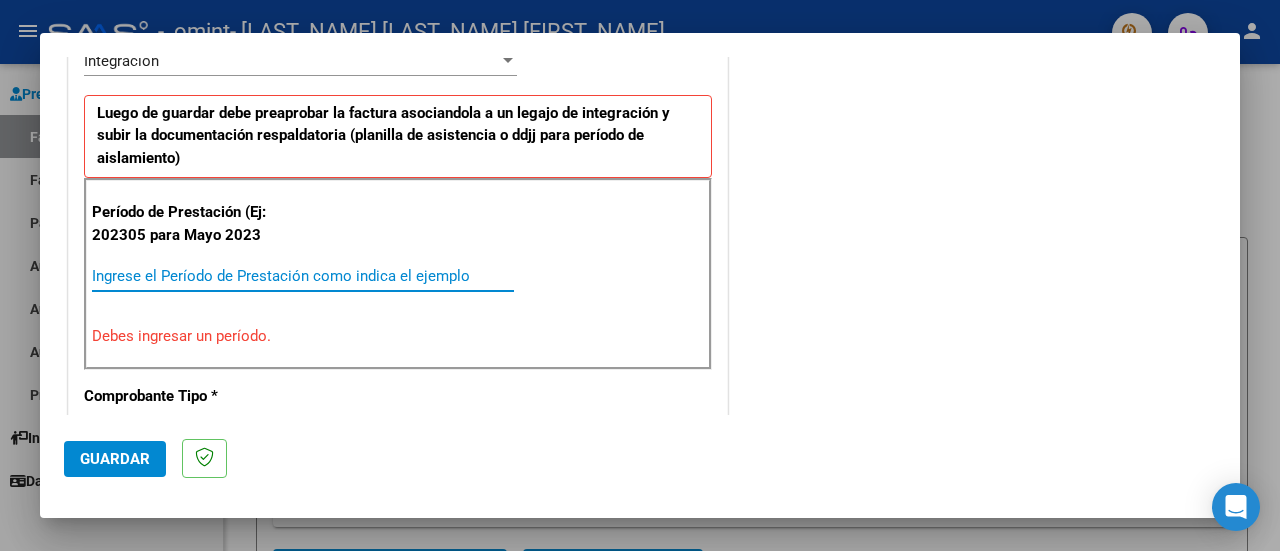 click on "Ingrese el Período de Prestación como indica el ejemplo" at bounding box center (303, 276) 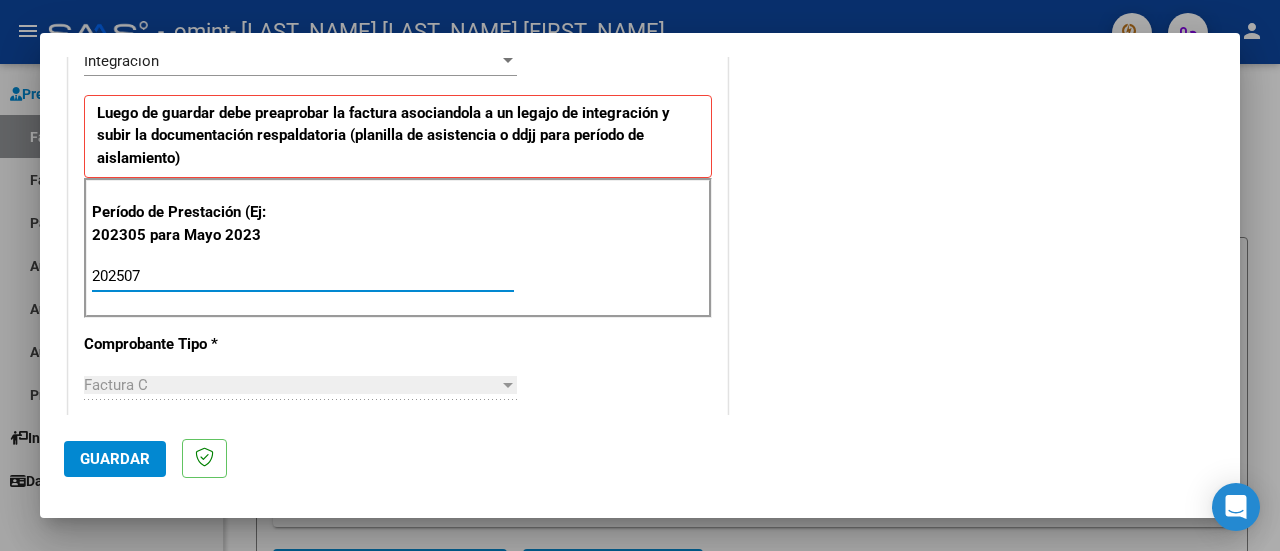 type on "202507" 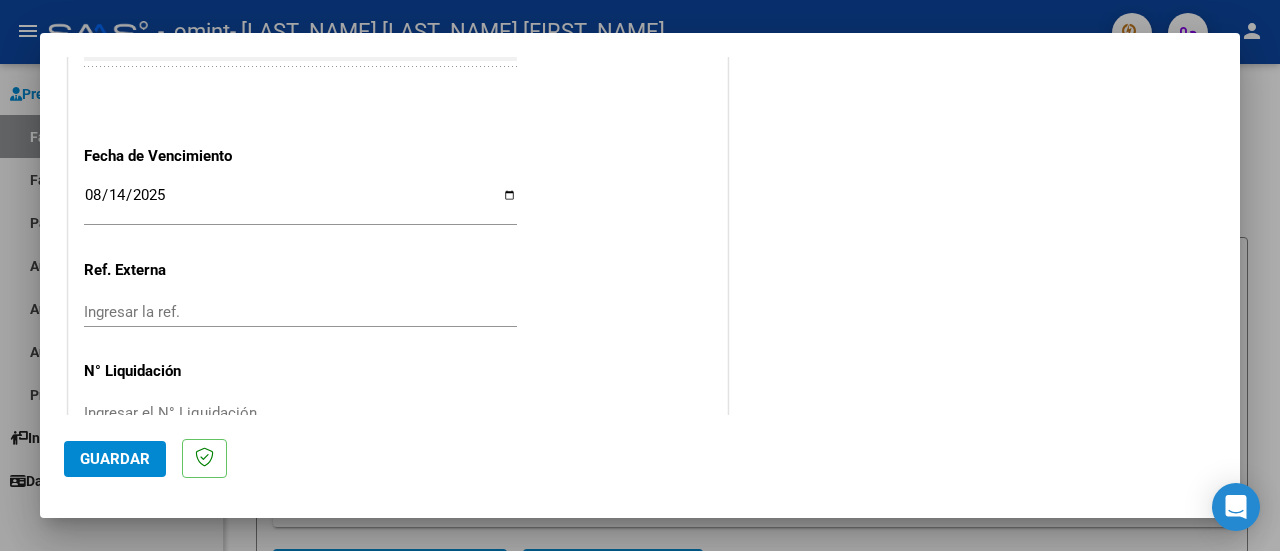scroll, scrollTop: 1404, scrollLeft: 0, axis: vertical 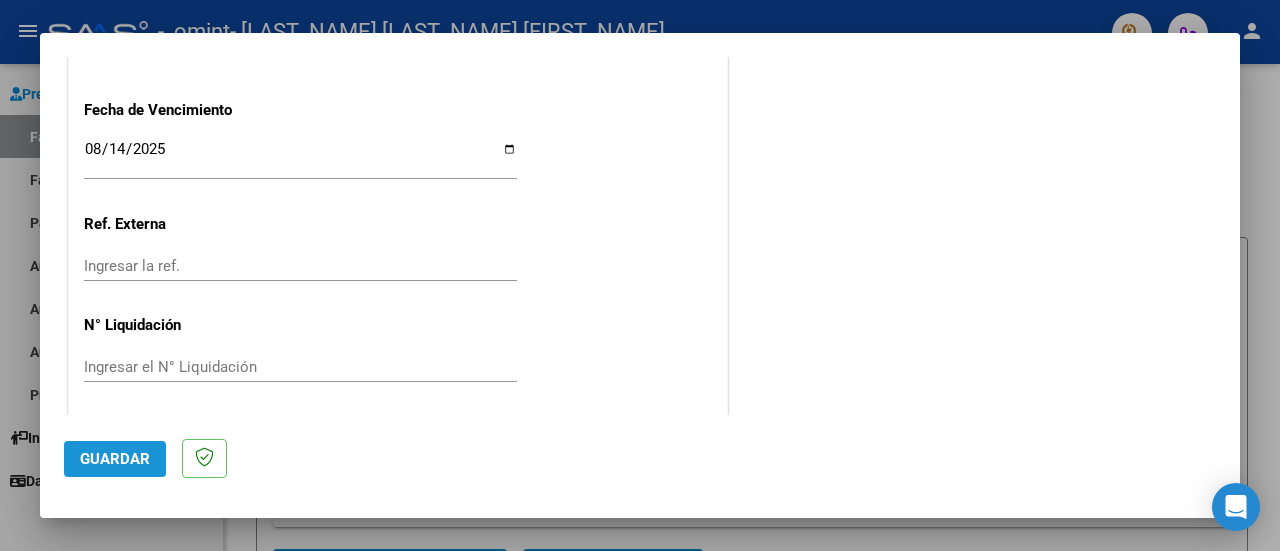 click on "Guardar" 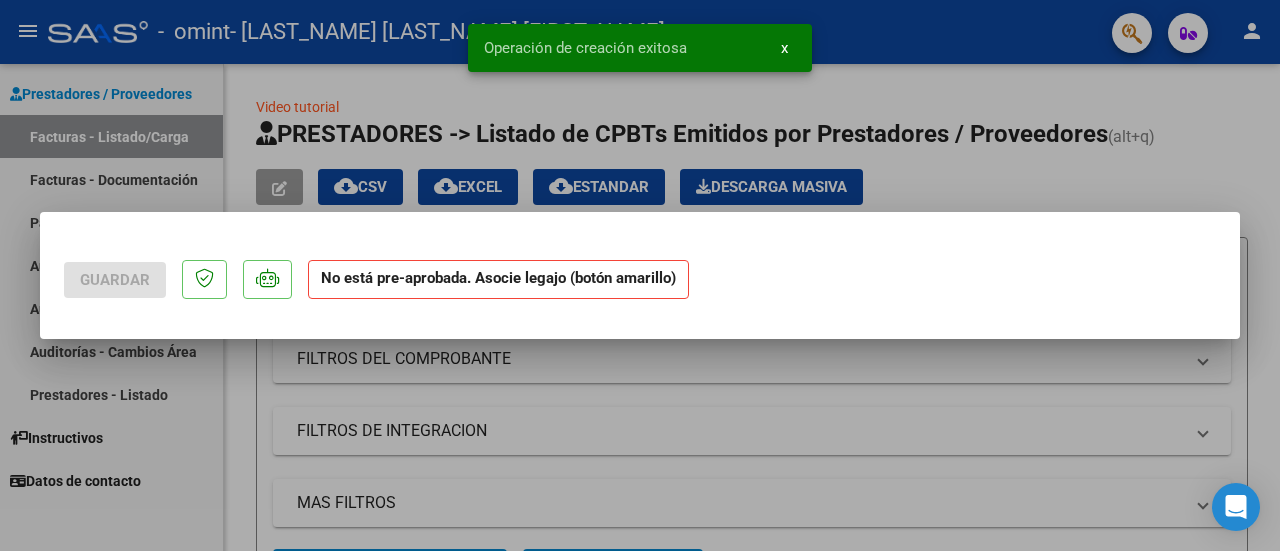 scroll, scrollTop: 0, scrollLeft: 0, axis: both 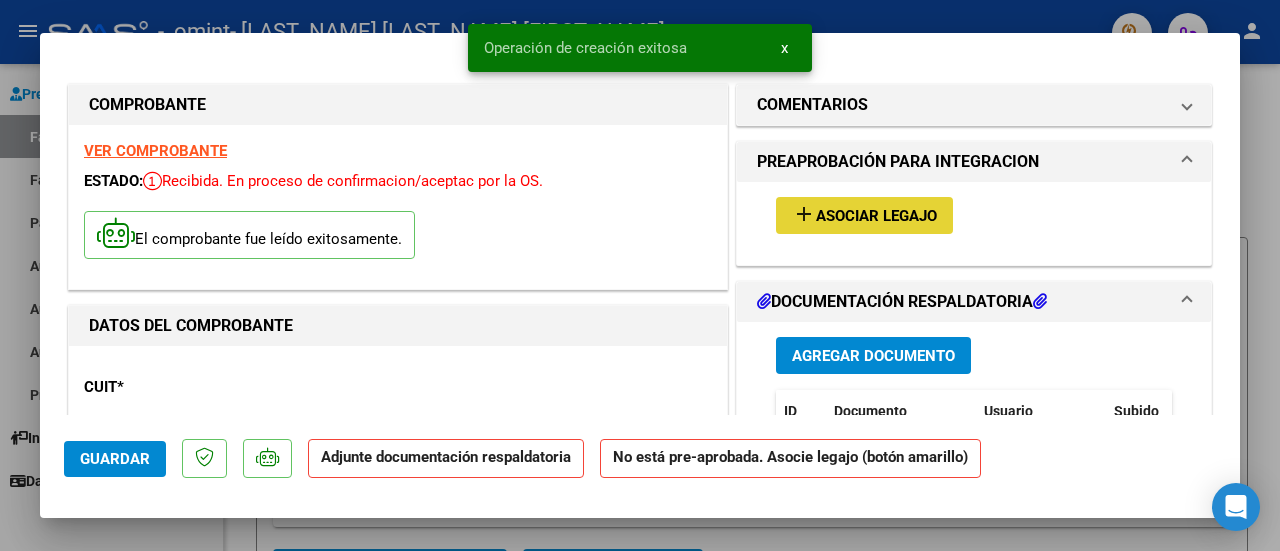 click on "Asociar Legajo" at bounding box center (876, 216) 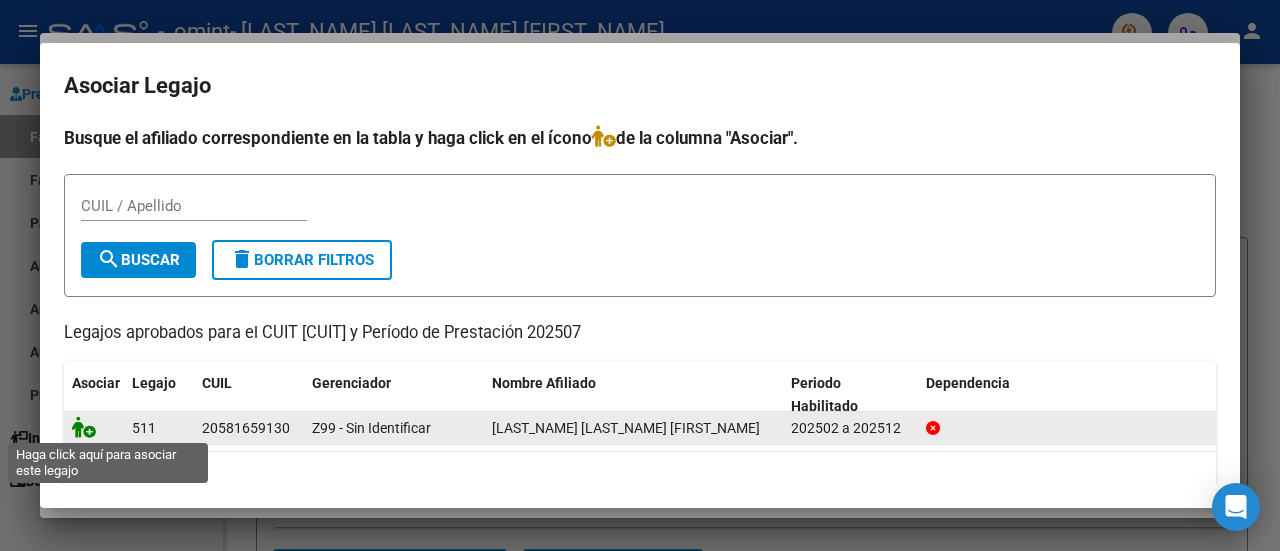 click 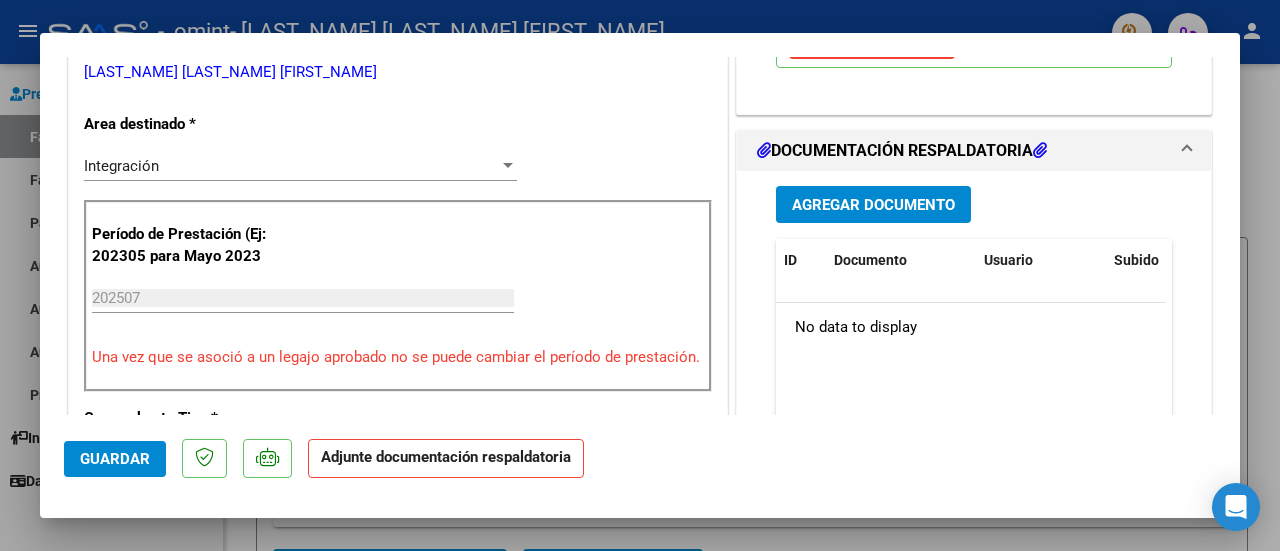 scroll, scrollTop: 461, scrollLeft: 0, axis: vertical 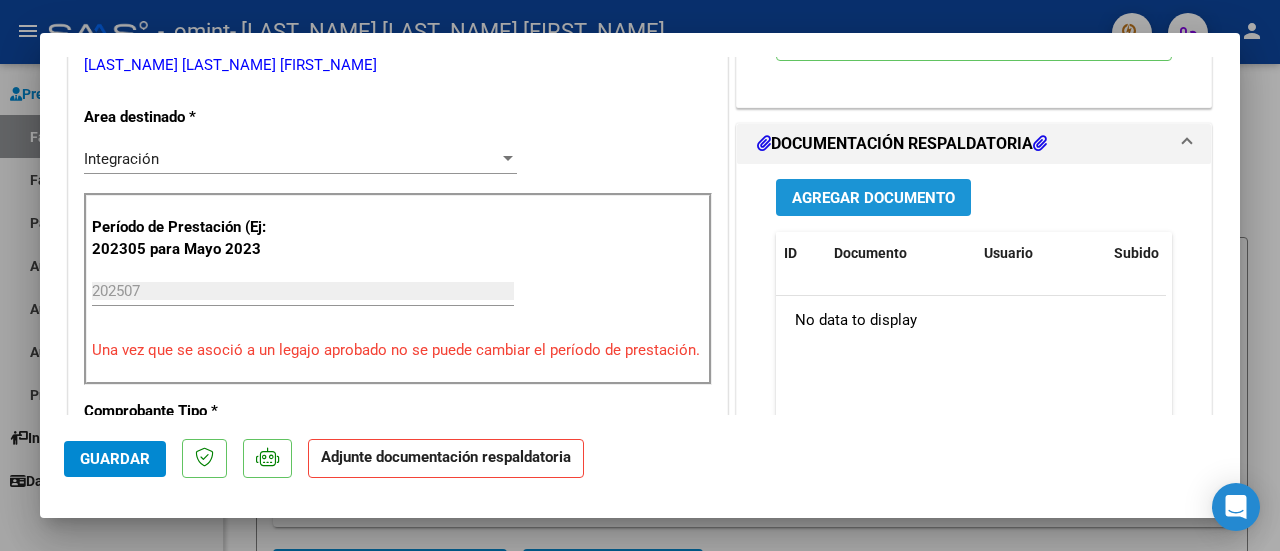 click on "Agregar Documento" at bounding box center (873, 198) 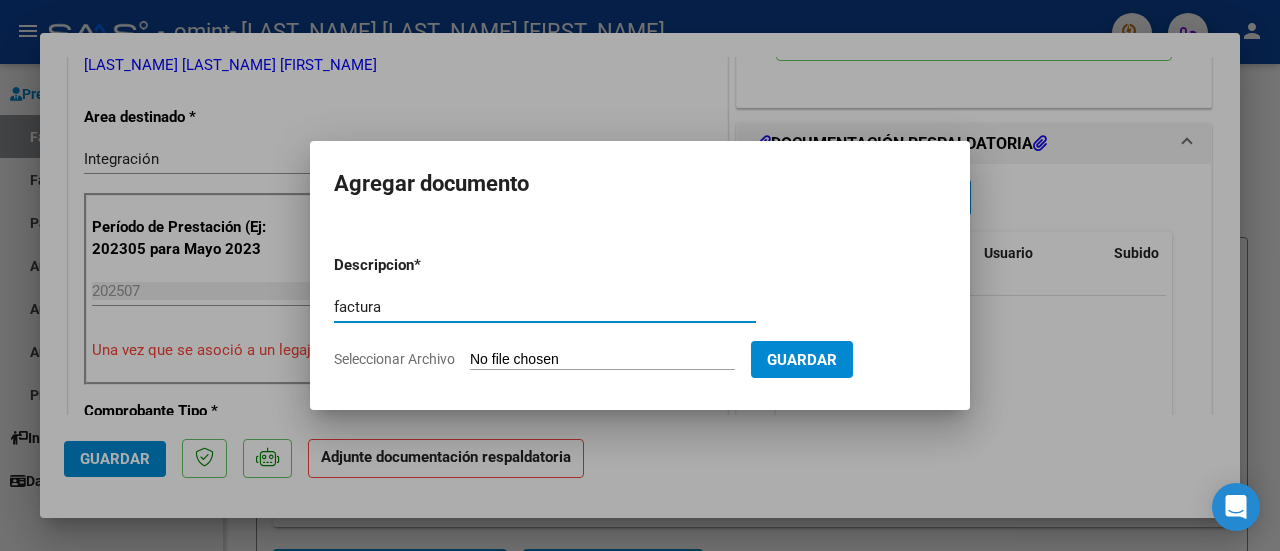 type on "factura" 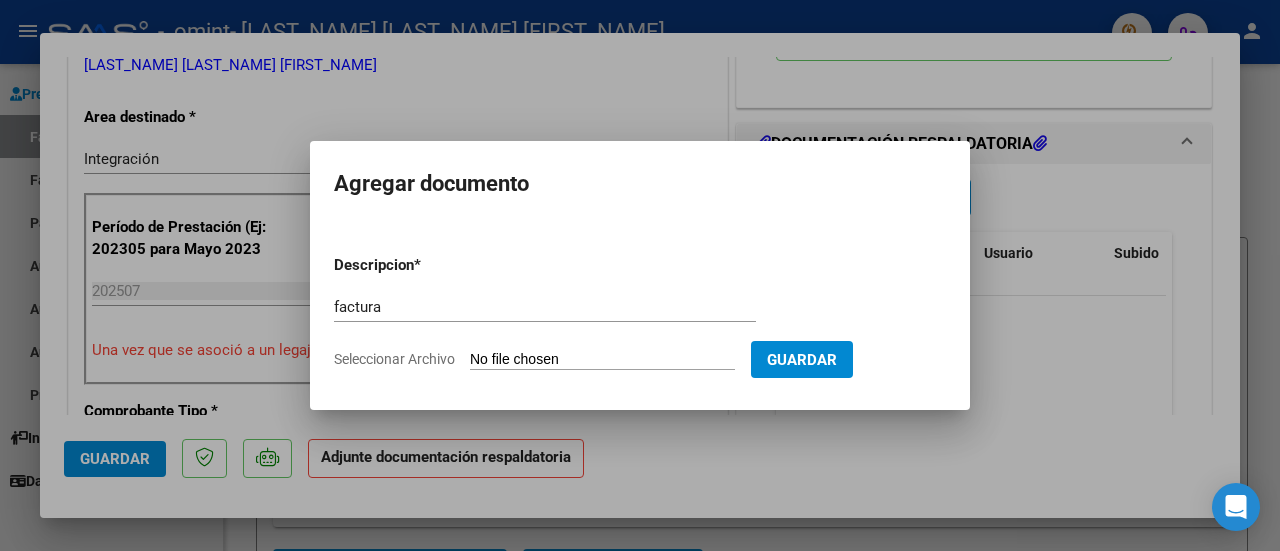 type on "C:\fakepath\[CUIT]_011_00002_00001373.pdf" 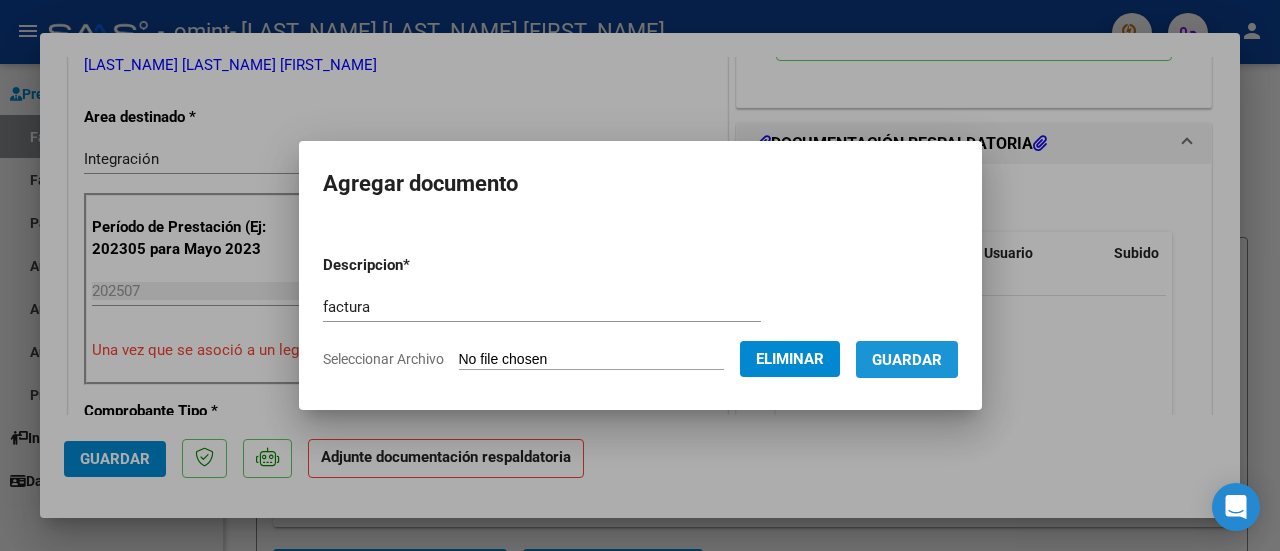 click on "Guardar" at bounding box center [907, 360] 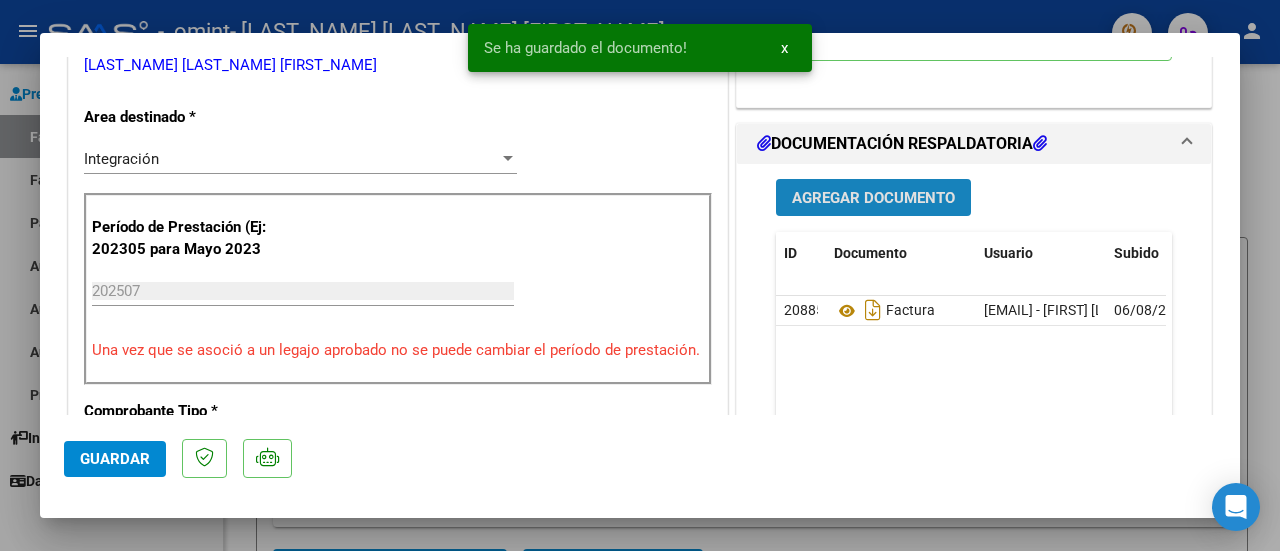 click on "Agregar Documento" at bounding box center (873, 198) 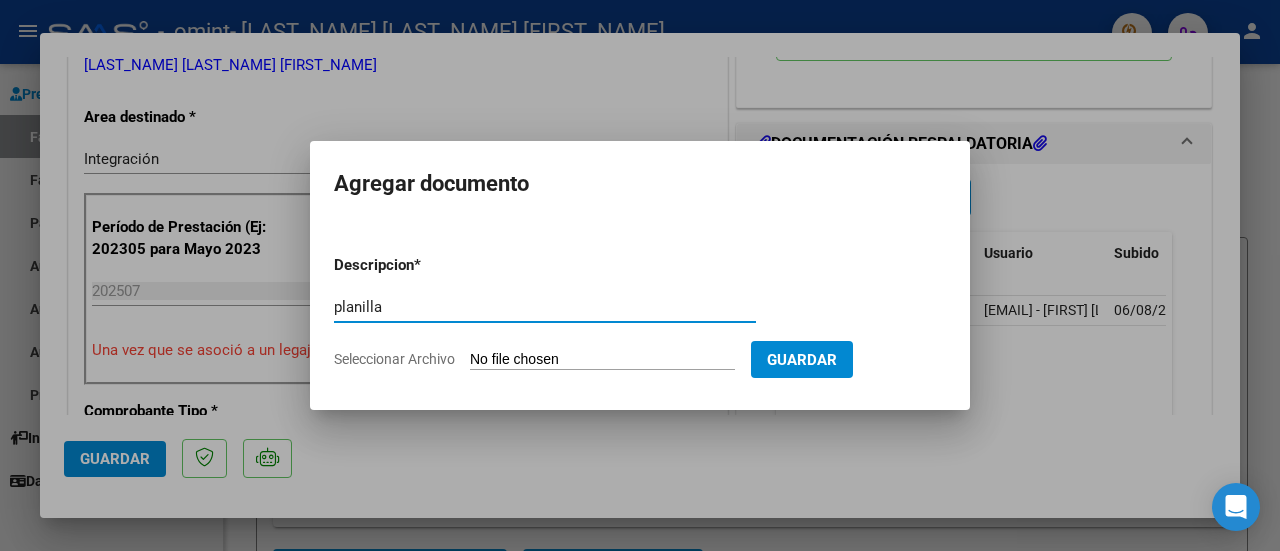 type on "planilla" 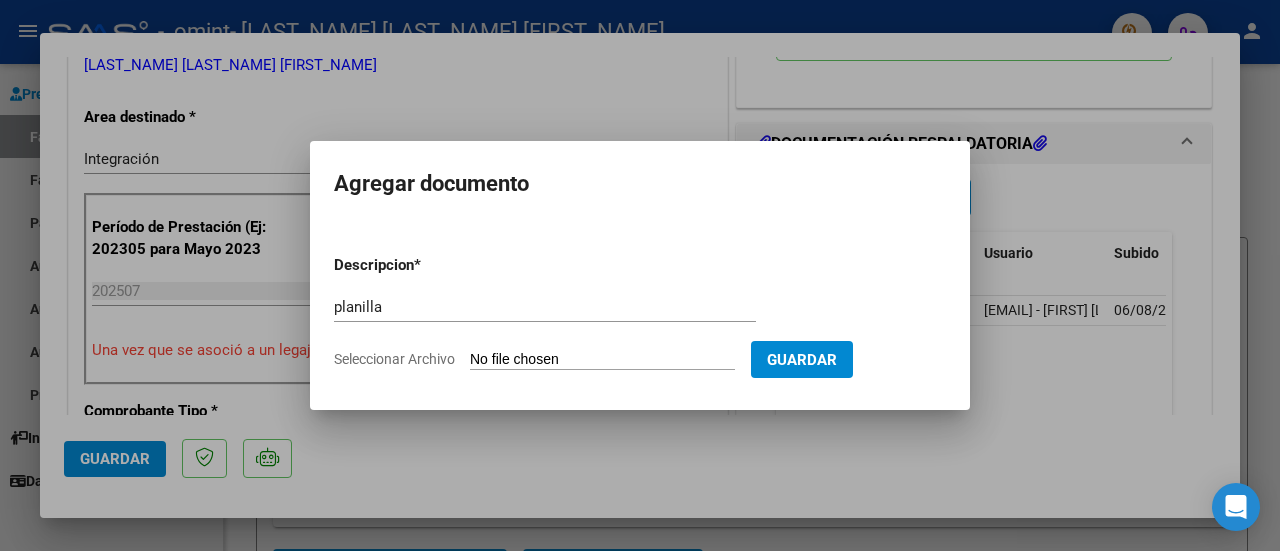 click on "Seleccionar Archivo" at bounding box center [602, 360] 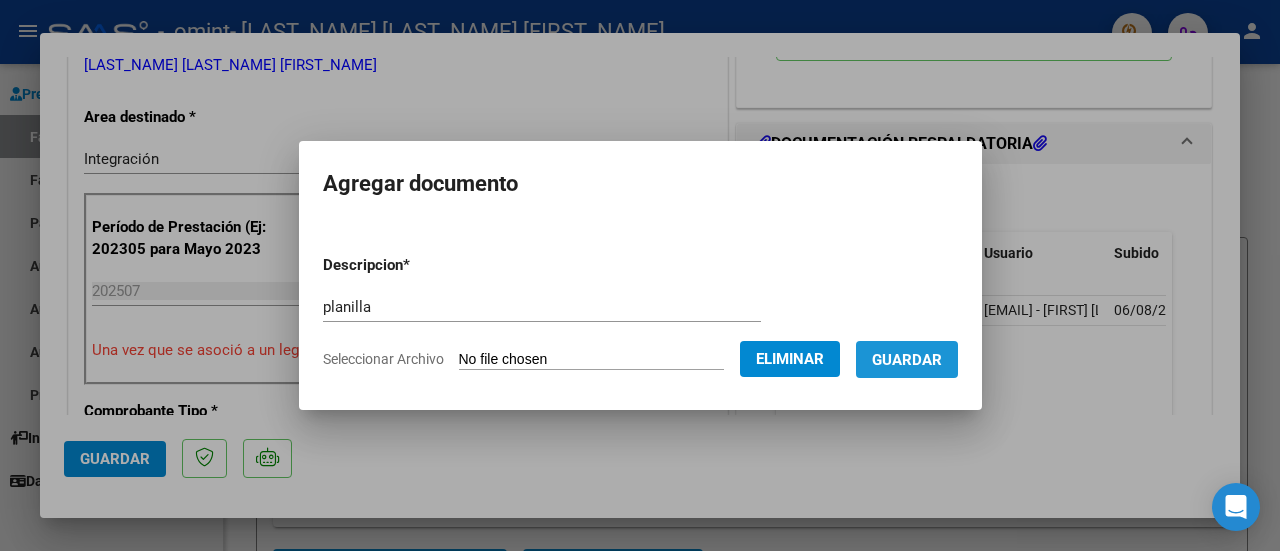 click on "Guardar" at bounding box center (907, 360) 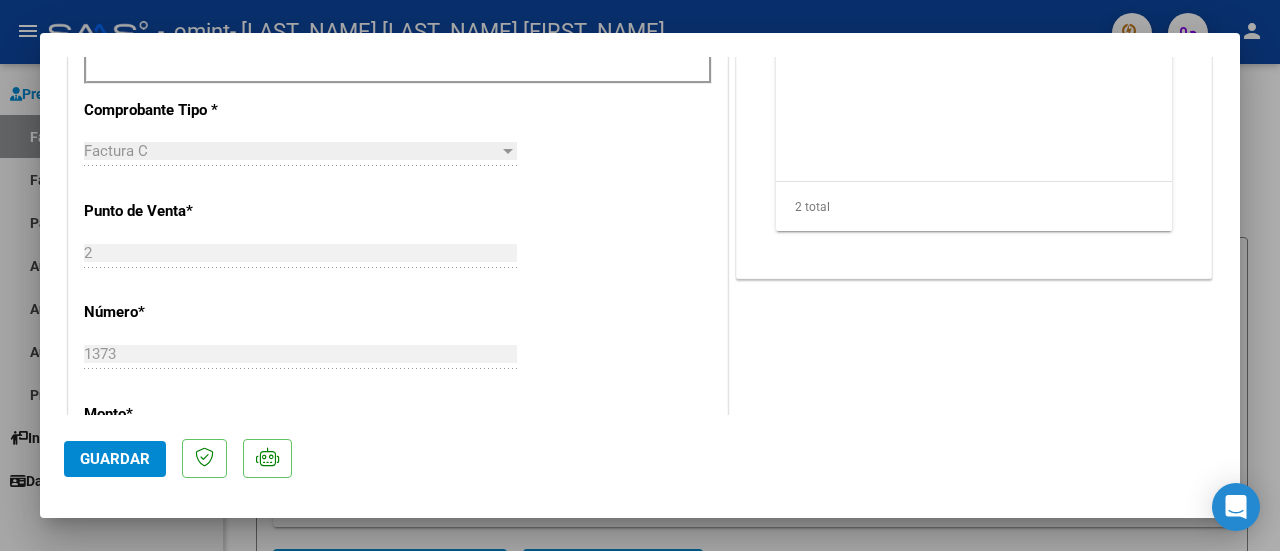 scroll, scrollTop: 1450, scrollLeft: 0, axis: vertical 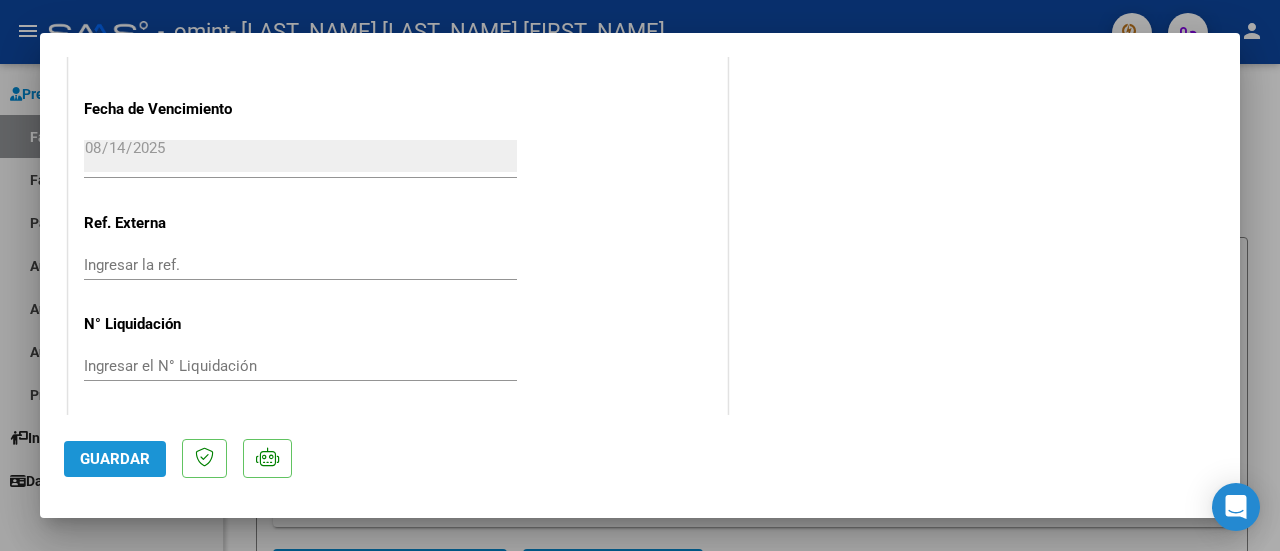 click on "Guardar" 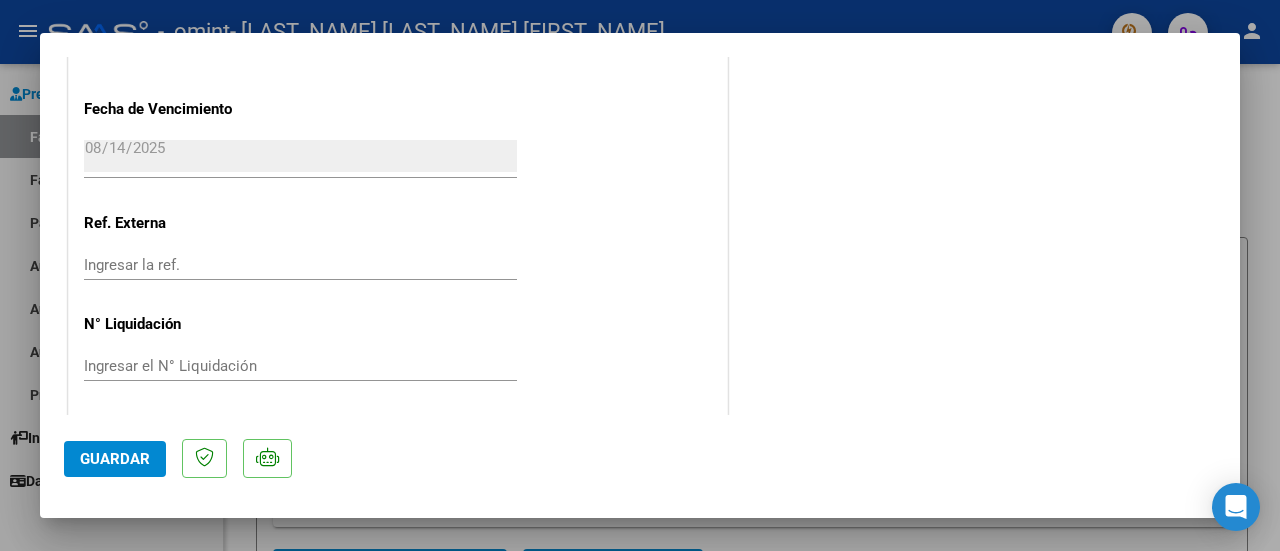 scroll, scrollTop: 1410, scrollLeft: 0, axis: vertical 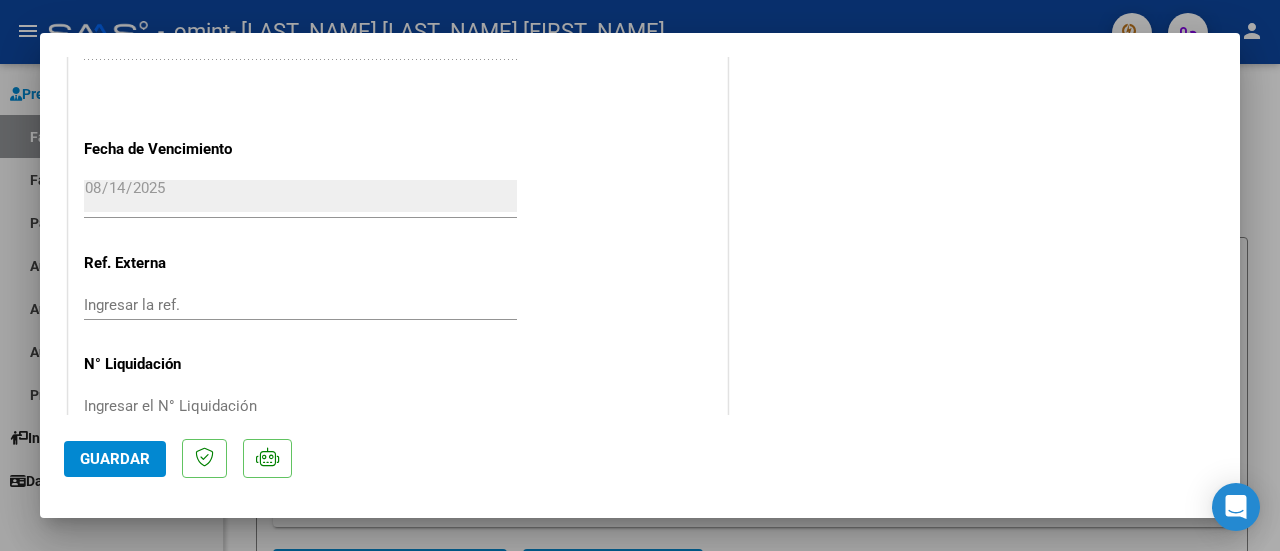 drag, startPoint x: 1244, startPoint y: 375, endPoint x: 1235, endPoint y: 363, distance: 15 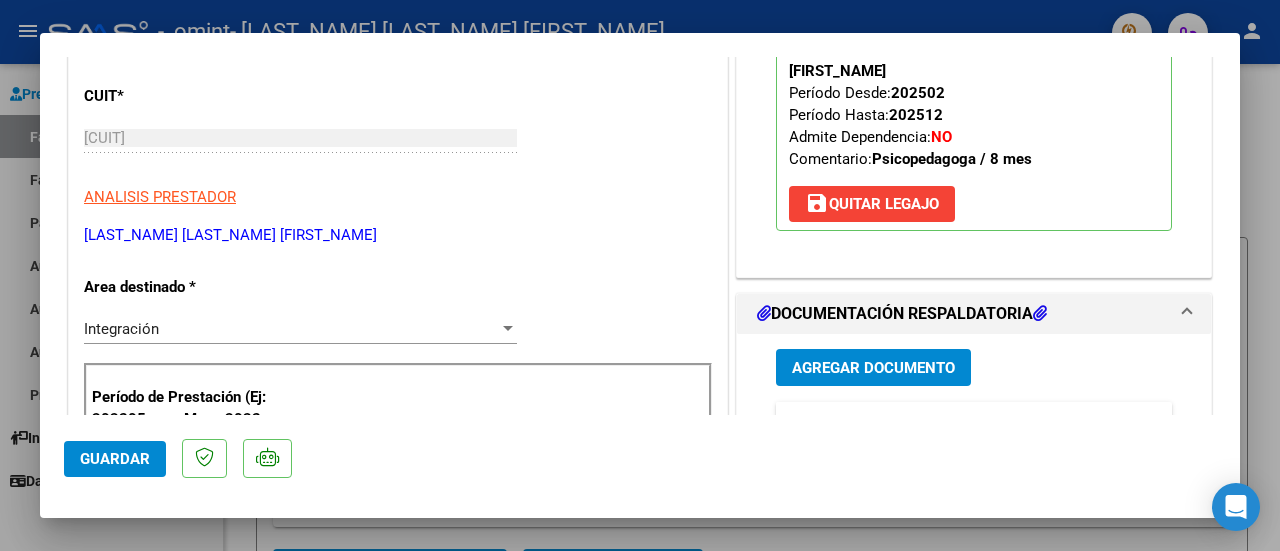 scroll, scrollTop: 0, scrollLeft: 0, axis: both 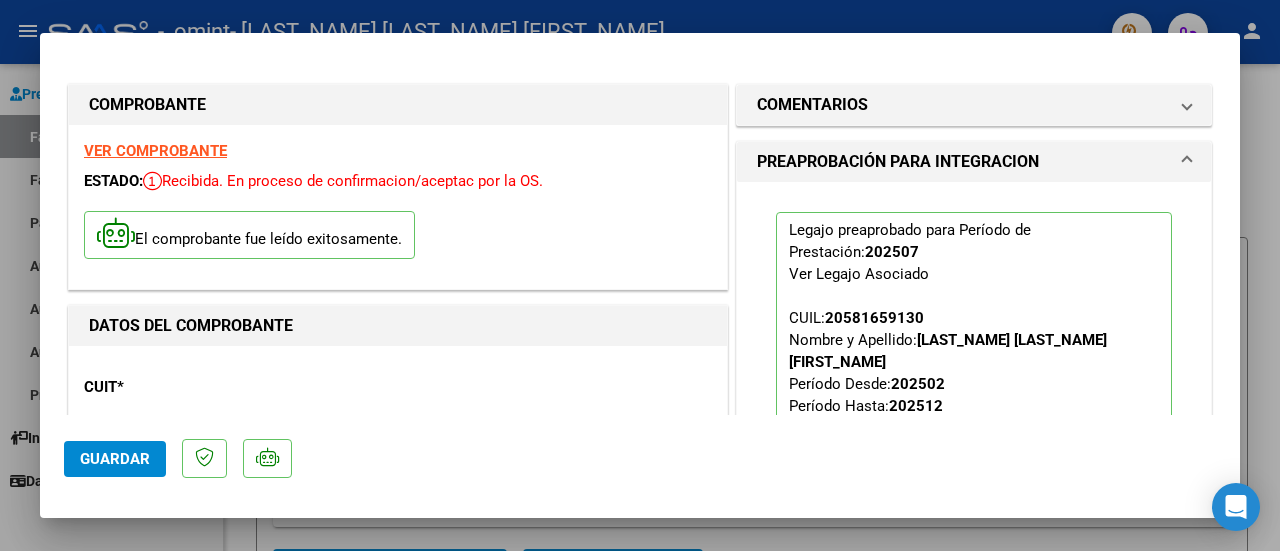 click at bounding box center [640, 275] 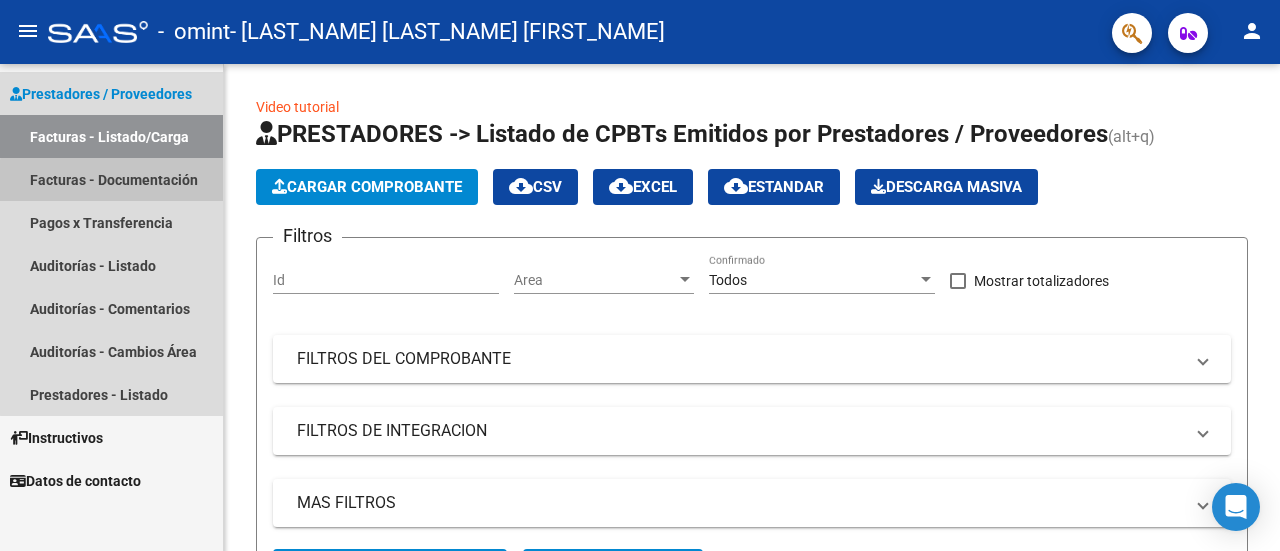 click on "Facturas - Documentación" at bounding box center (111, 179) 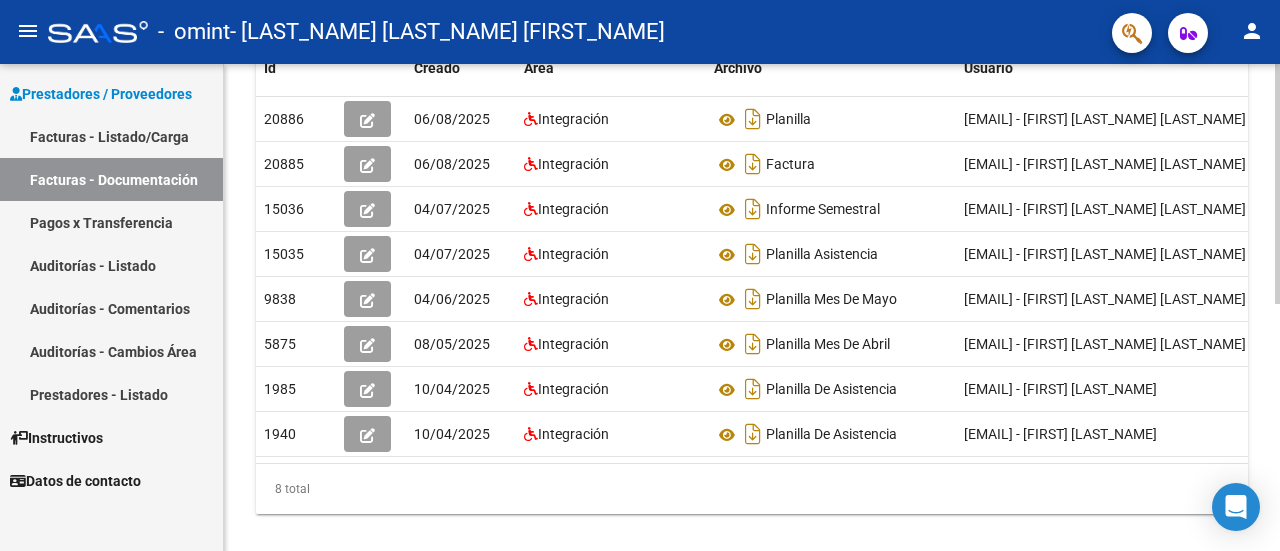 scroll, scrollTop: 431, scrollLeft: 0, axis: vertical 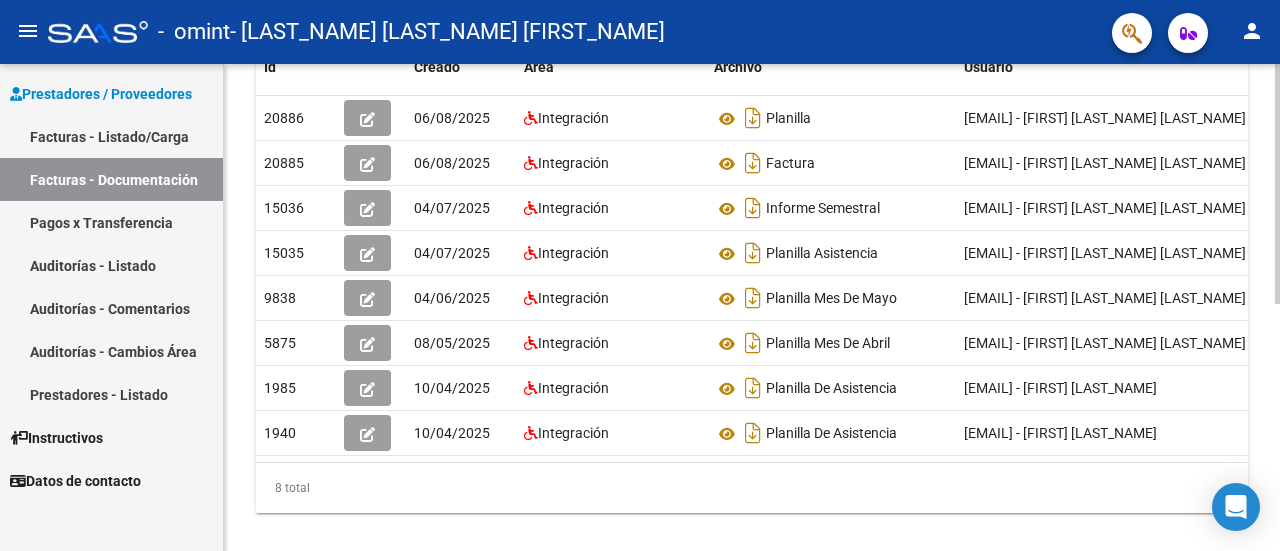 click 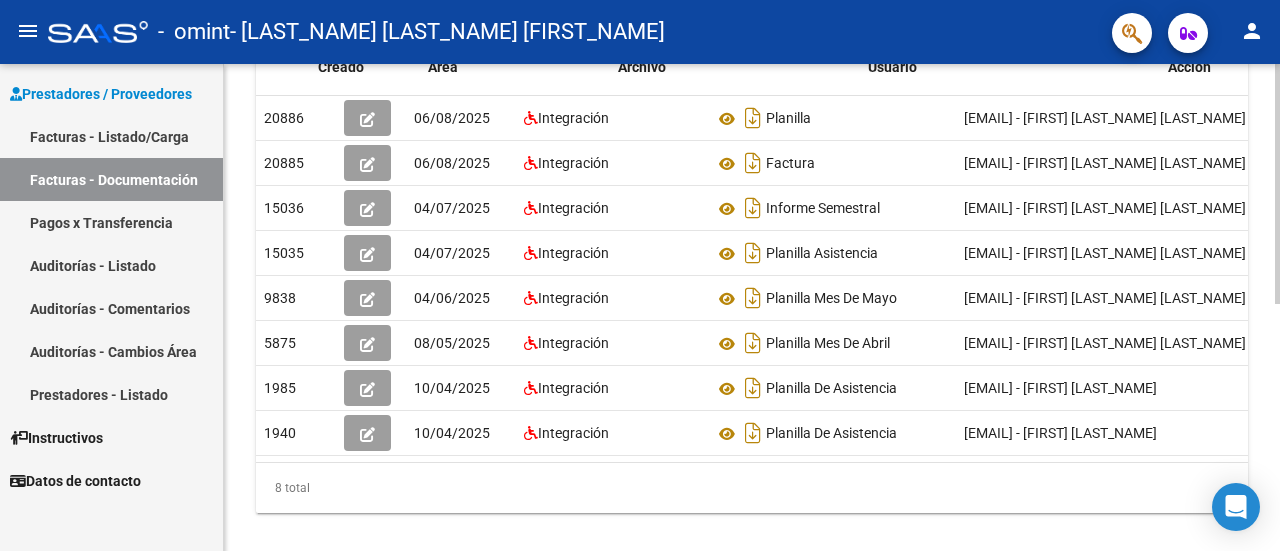 scroll, scrollTop: 0, scrollLeft: 108, axis: horizontal 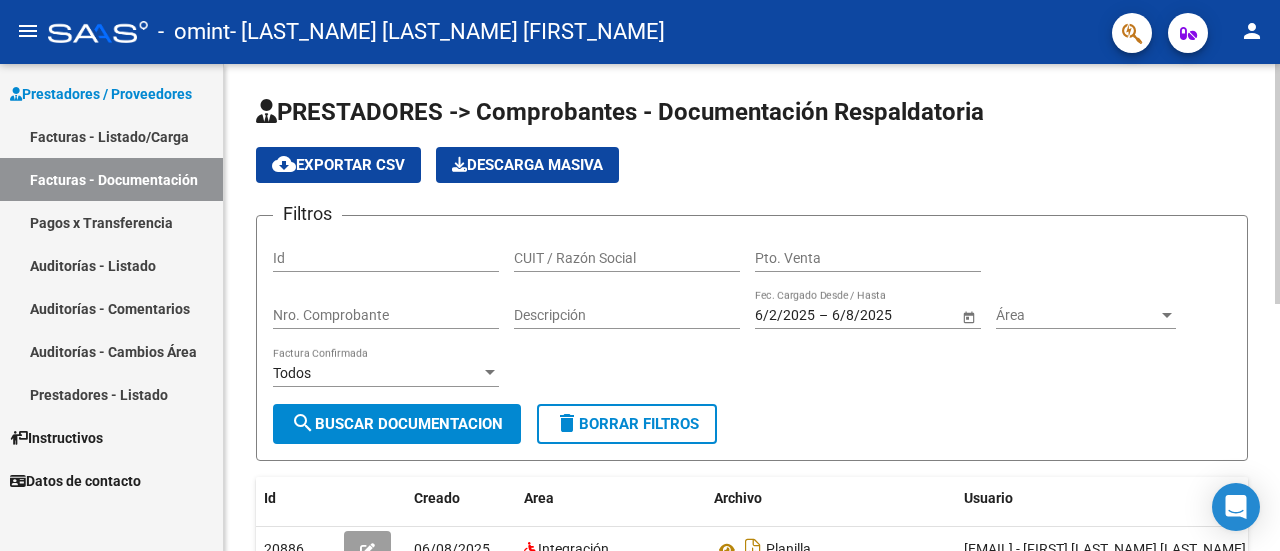 click 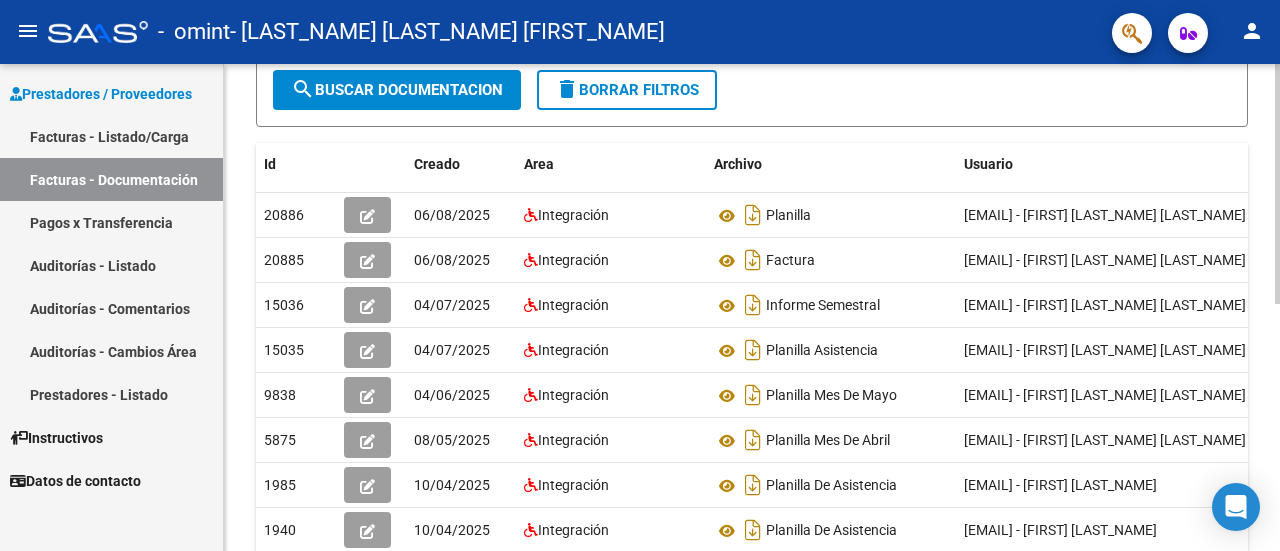scroll, scrollTop: 341, scrollLeft: 0, axis: vertical 